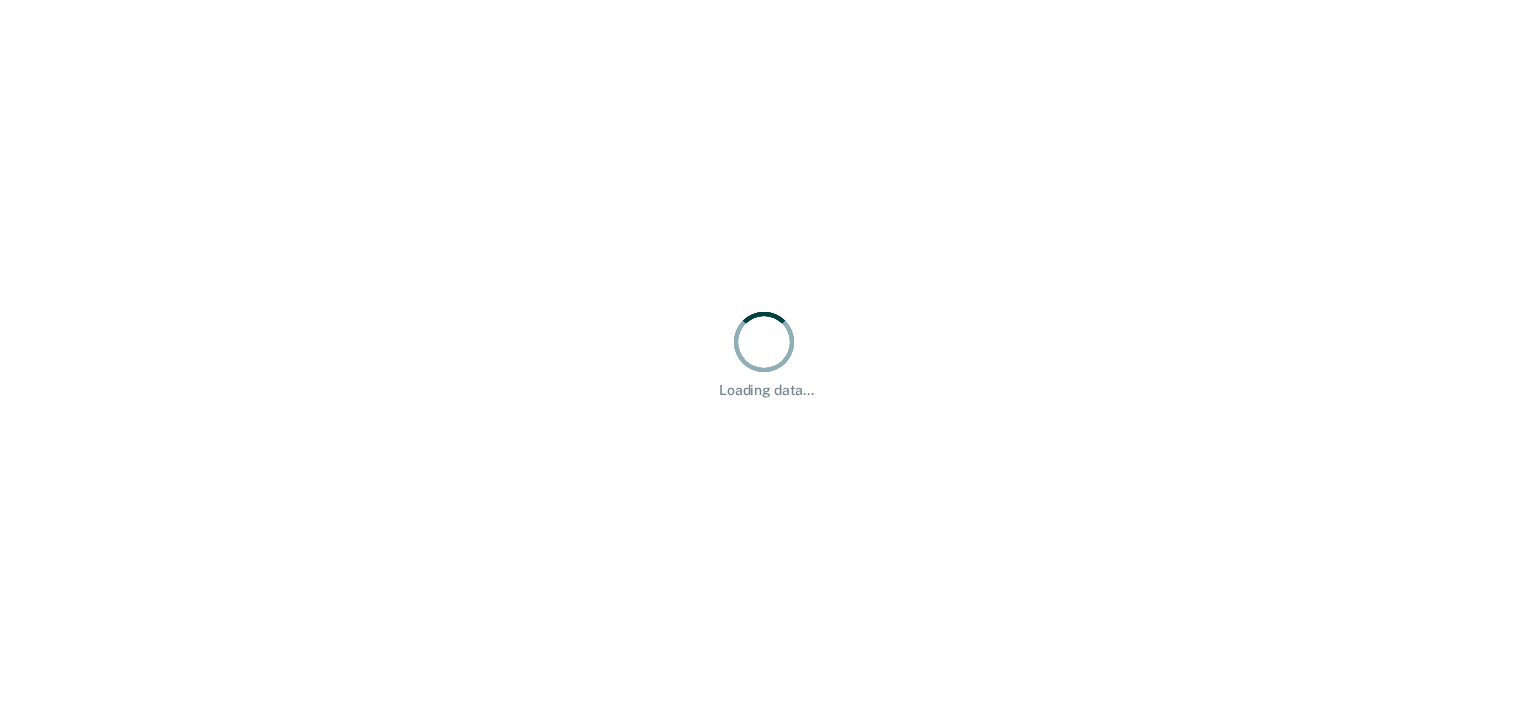 scroll, scrollTop: 0, scrollLeft: 0, axis: both 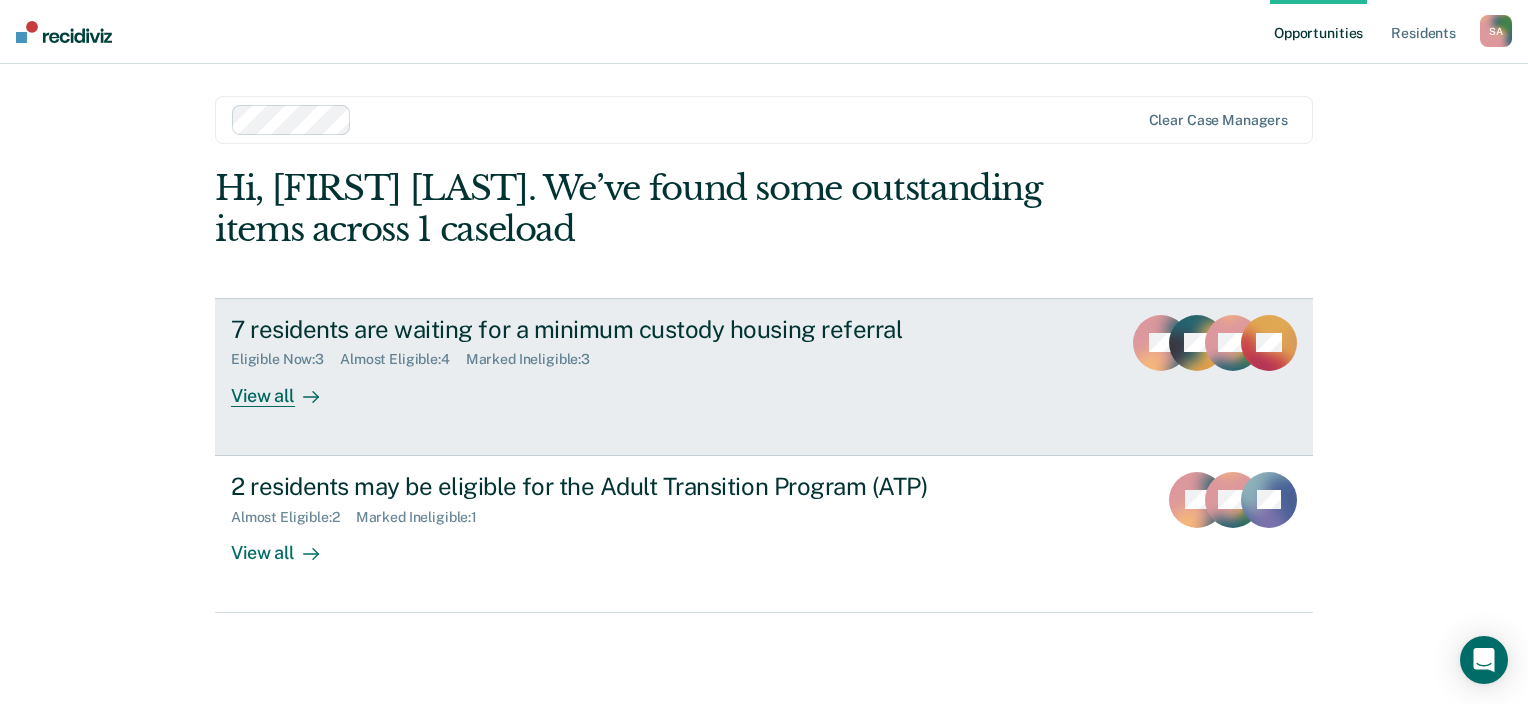 click on "View all" at bounding box center [287, 387] 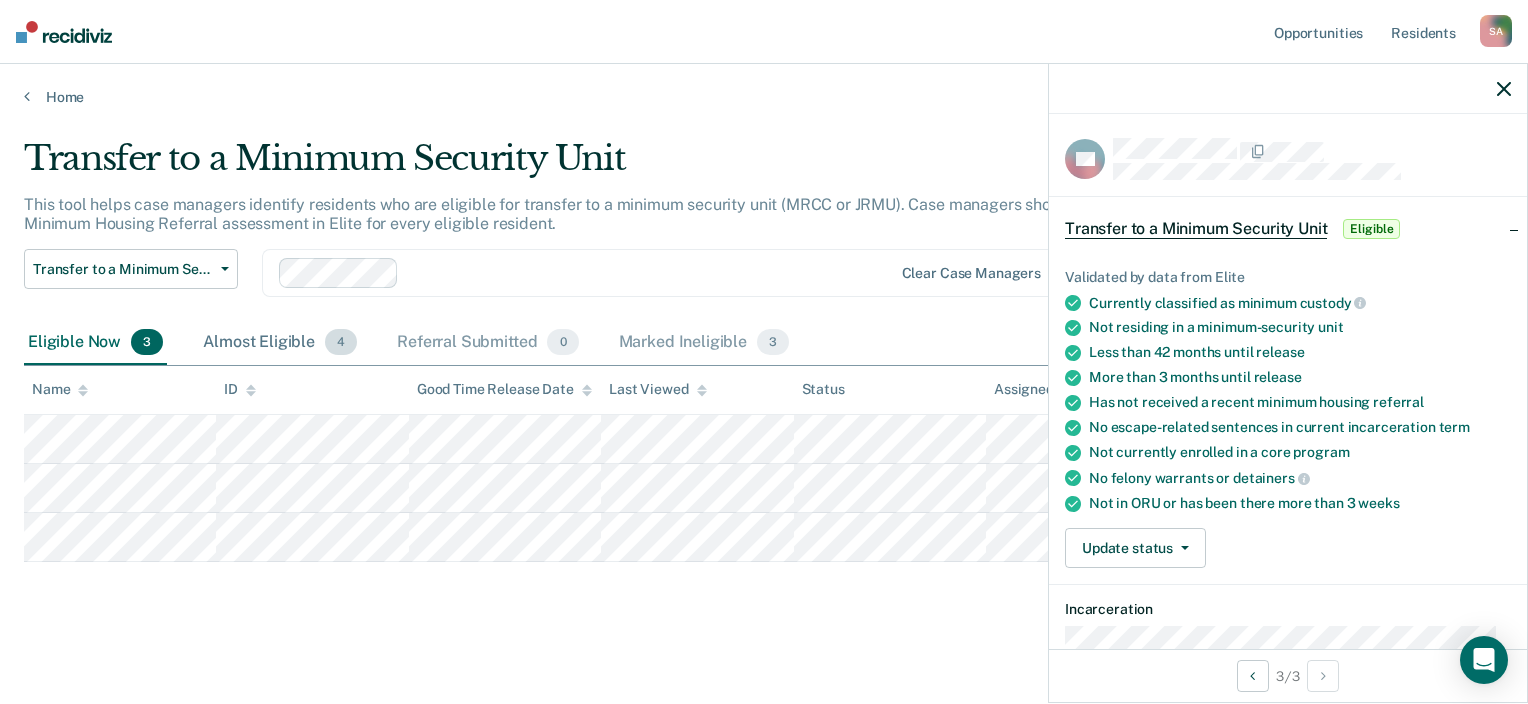 click on "Almost Eligible 4" at bounding box center [280, 343] 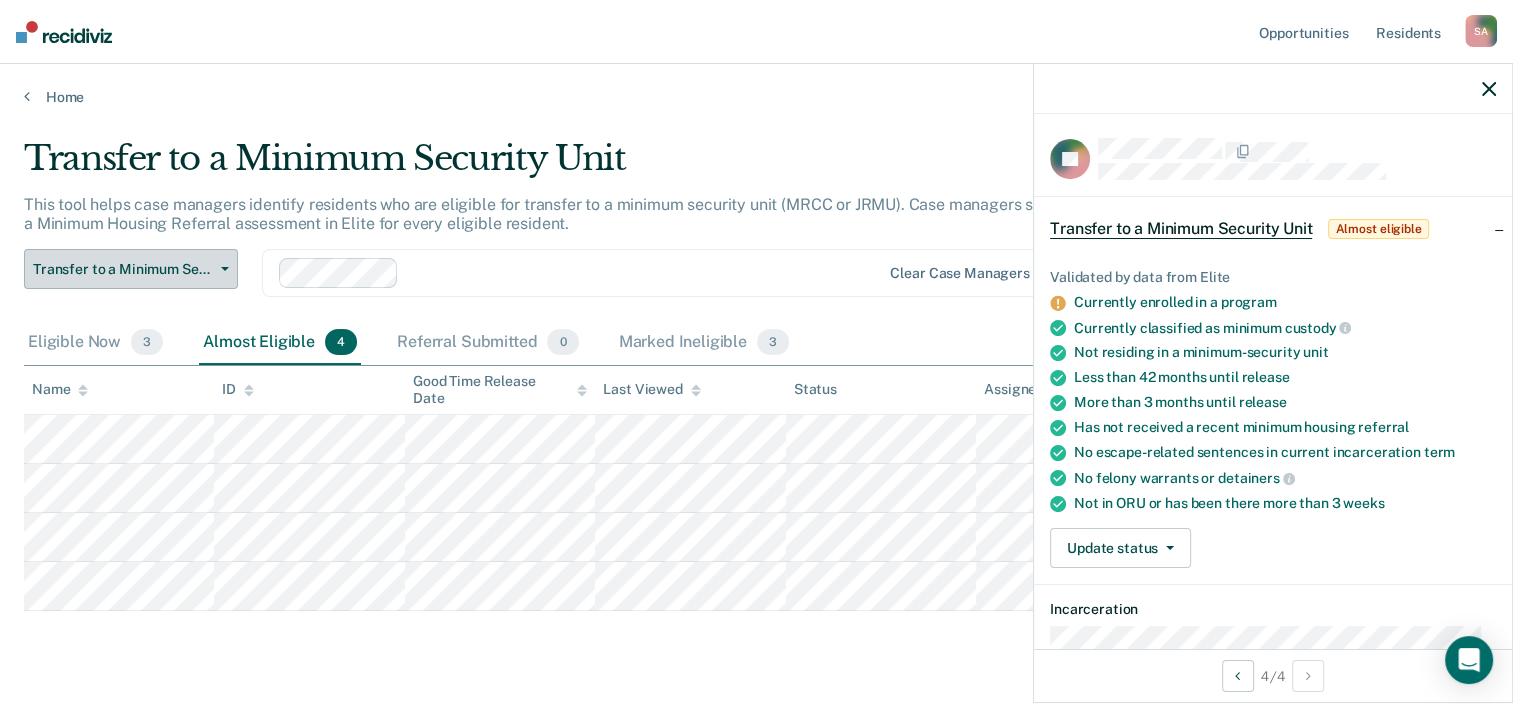 click at bounding box center [225, 269] 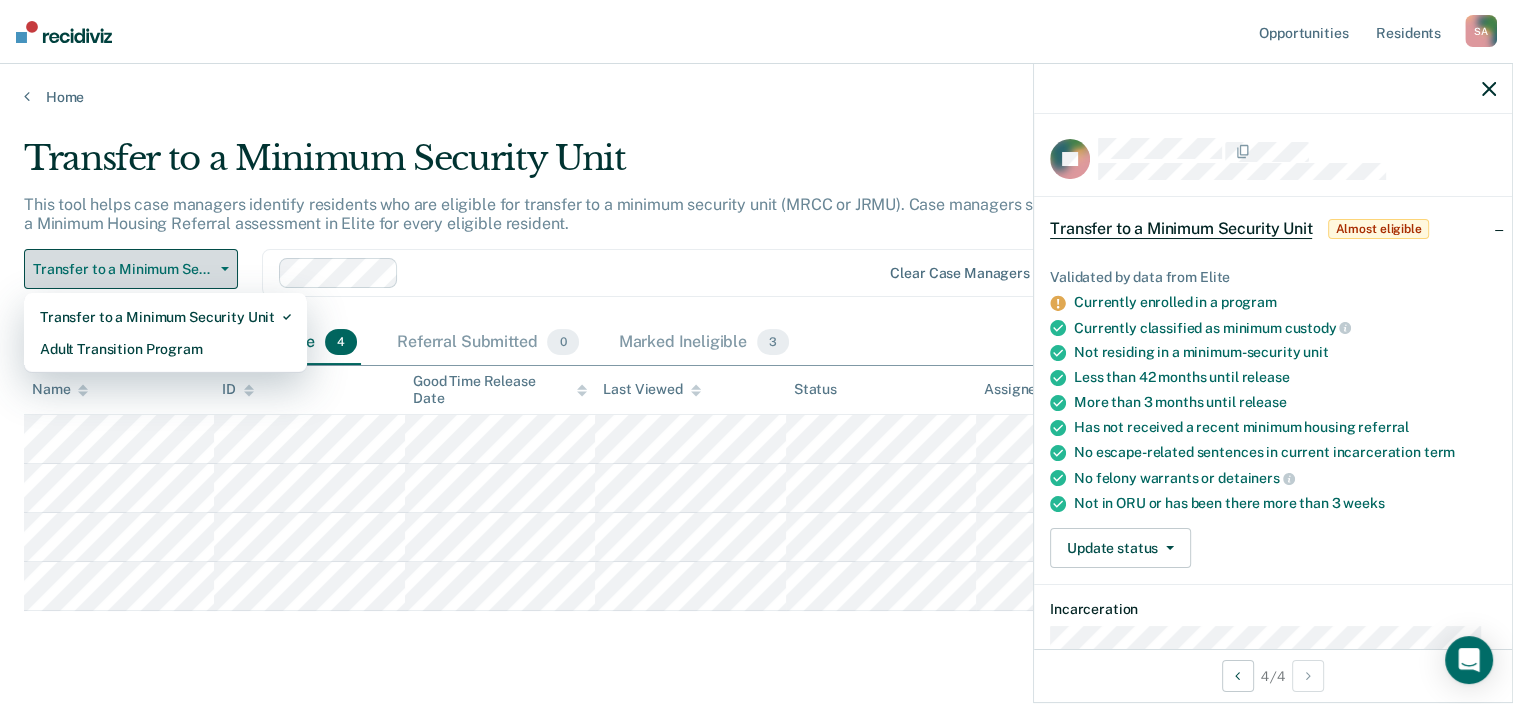 click at bounding box center [225, 269] 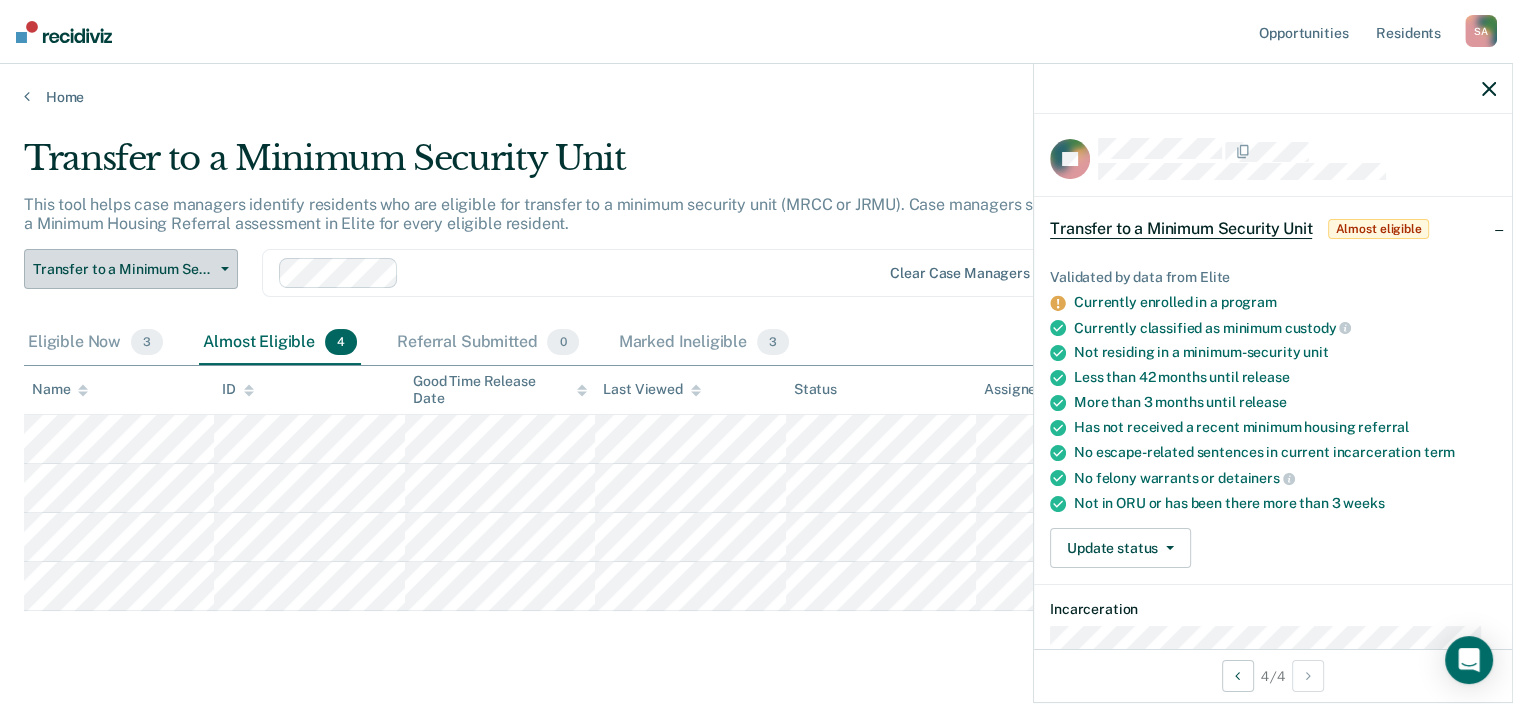 click on "Transfer to a Minimum Security Unit" at bounding box center [131, 269] 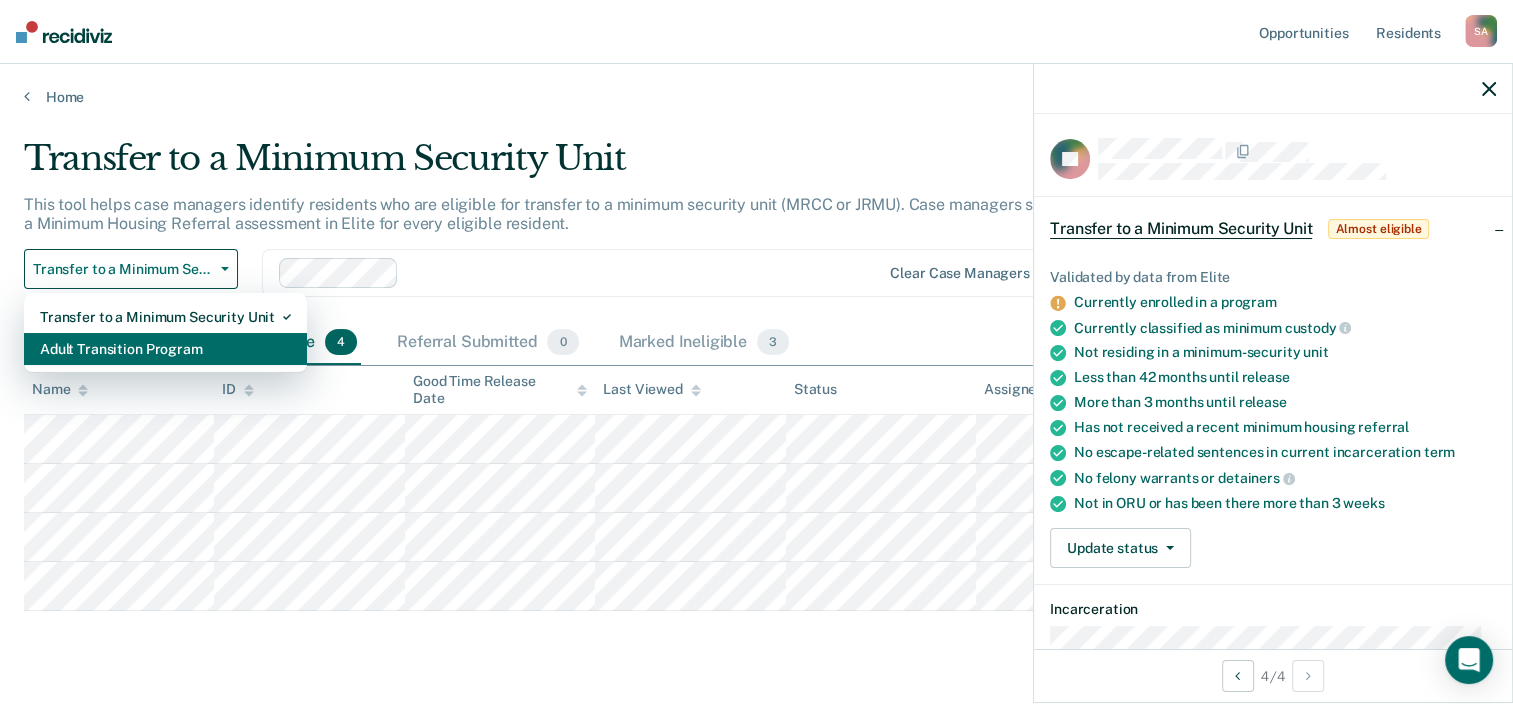 click on "Adult Transition Program" at bounding box center (165, 317) 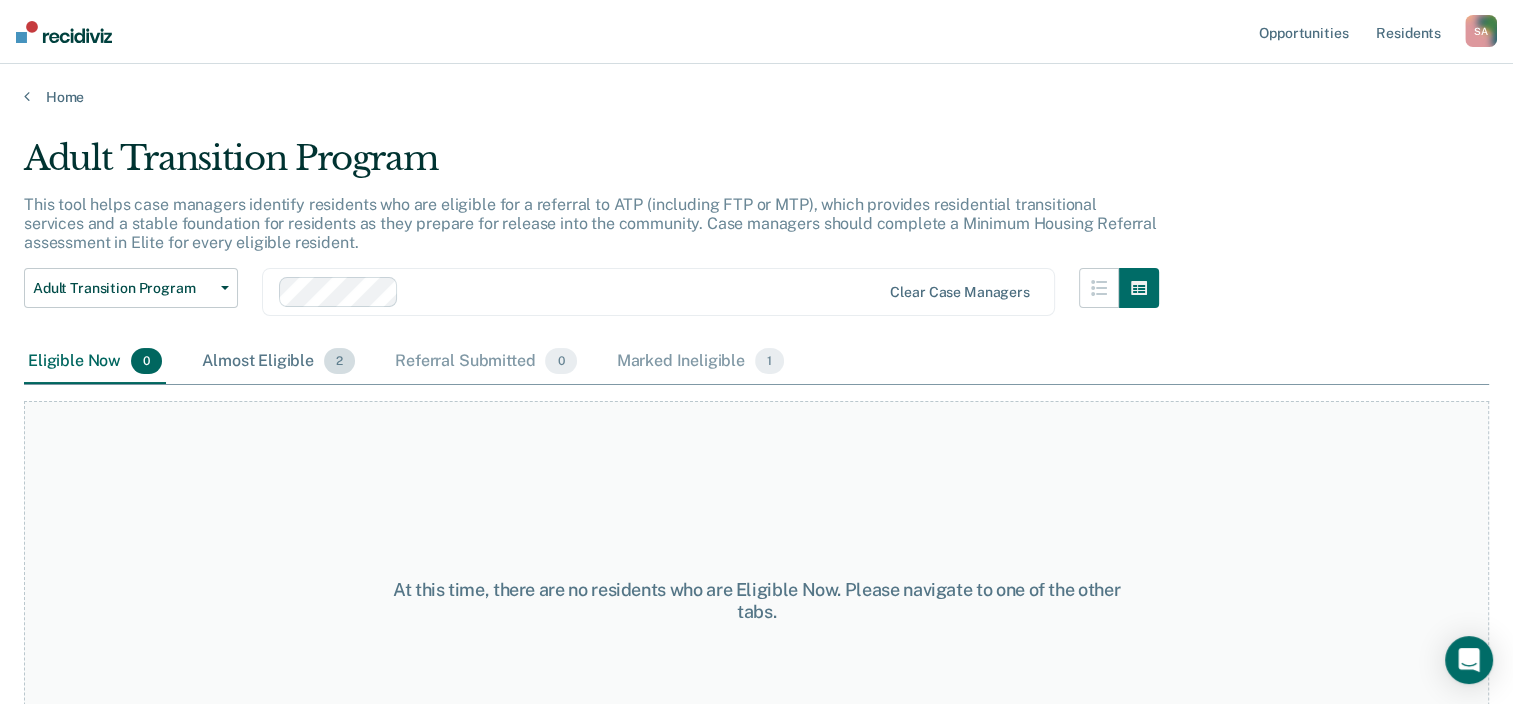 click on "Almost Eligible 2" at bounding box center [278, 362] 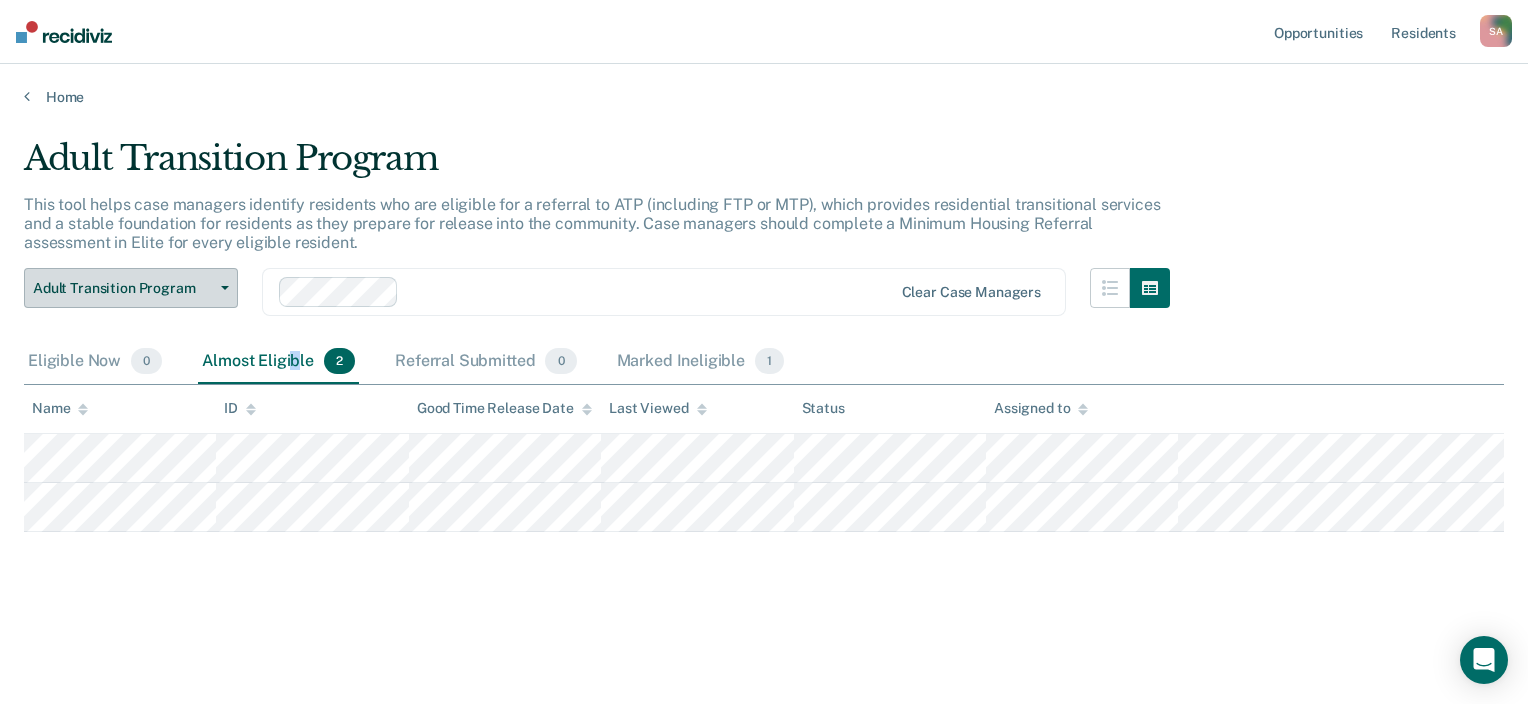 drag, startPoint x: 292, startPoint y: 358, endPoint x: 220, endPoint y: 293, distance: 97 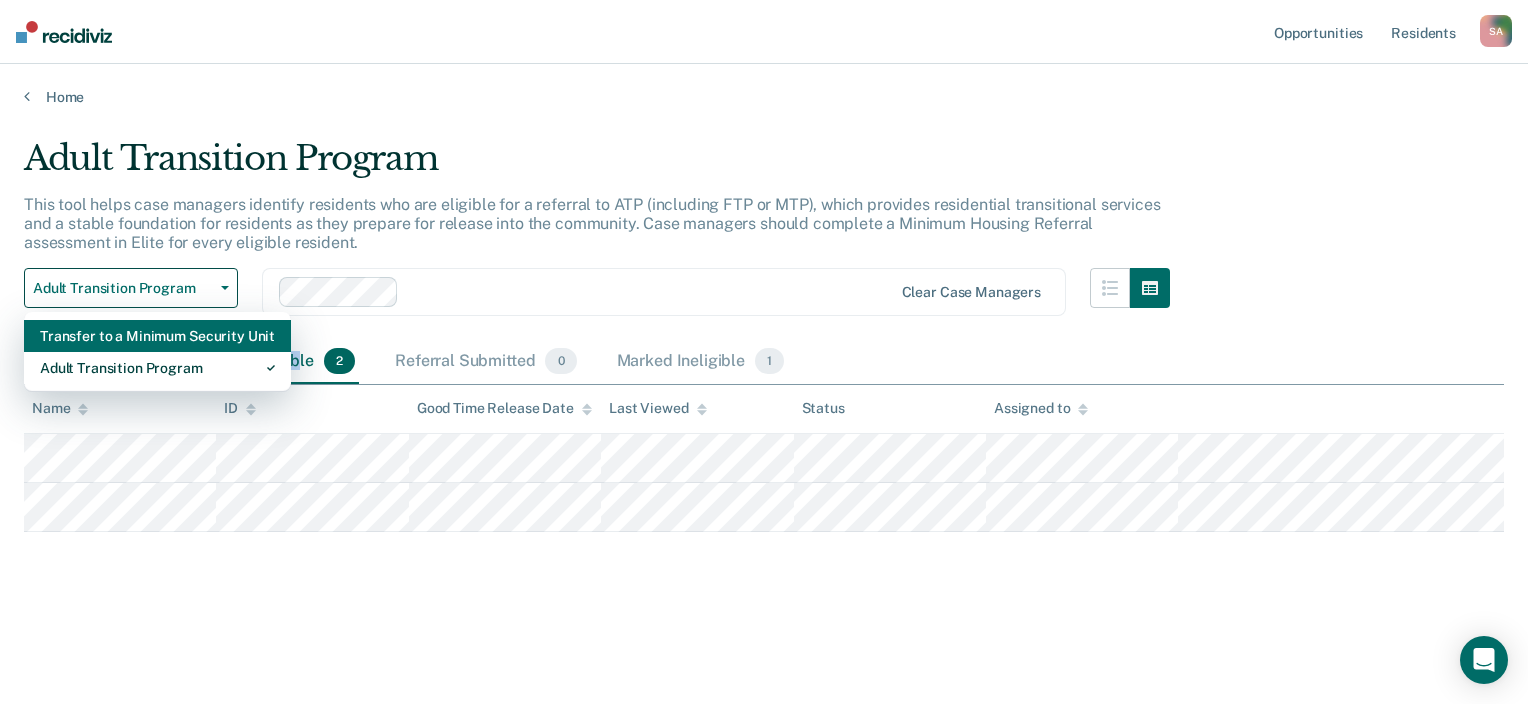 click on "Transfer to a Minimum Security Unit" at bounding box center (157, 336) 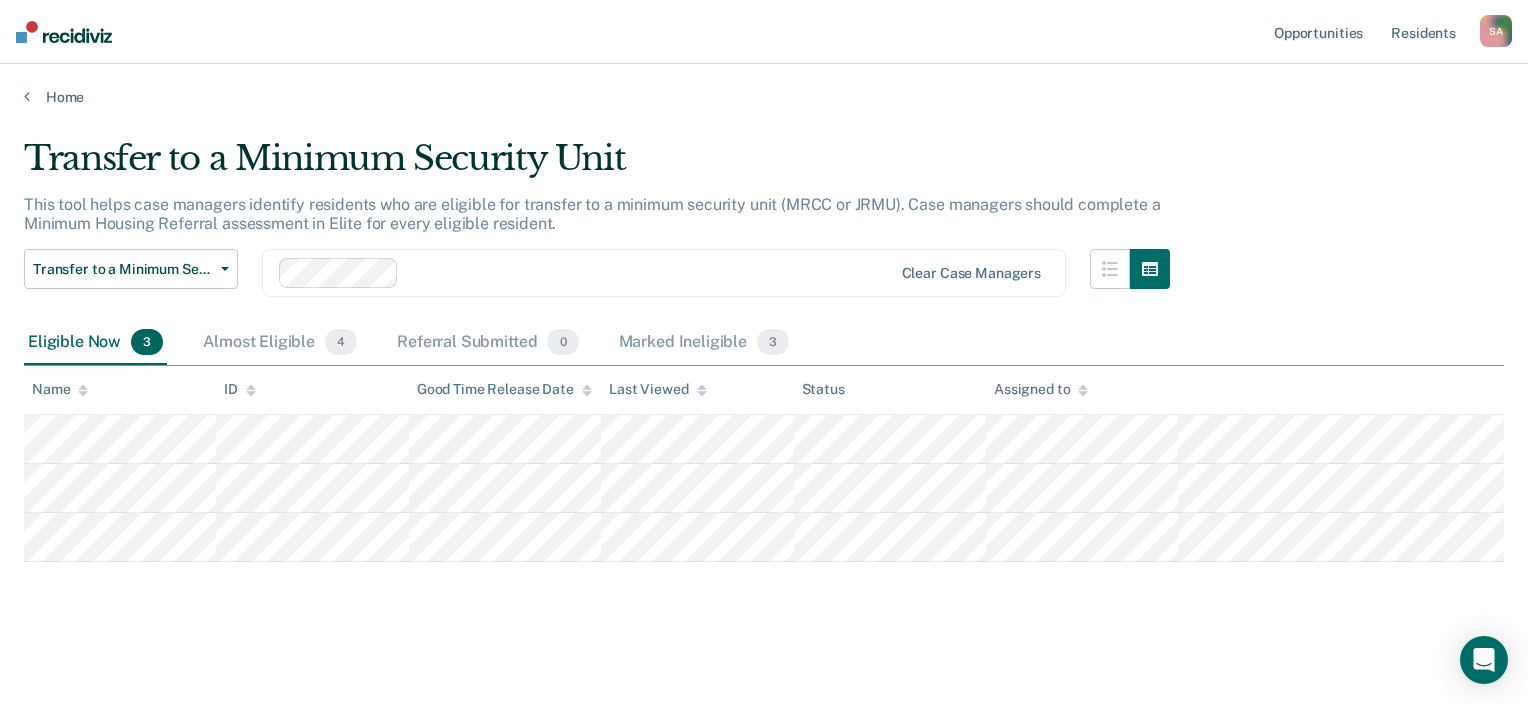click on "Eligible Now 3 Almost Eligible 4 Referral Submitted 0 Marked Ineligible 3" at bounding box center (764, 343) 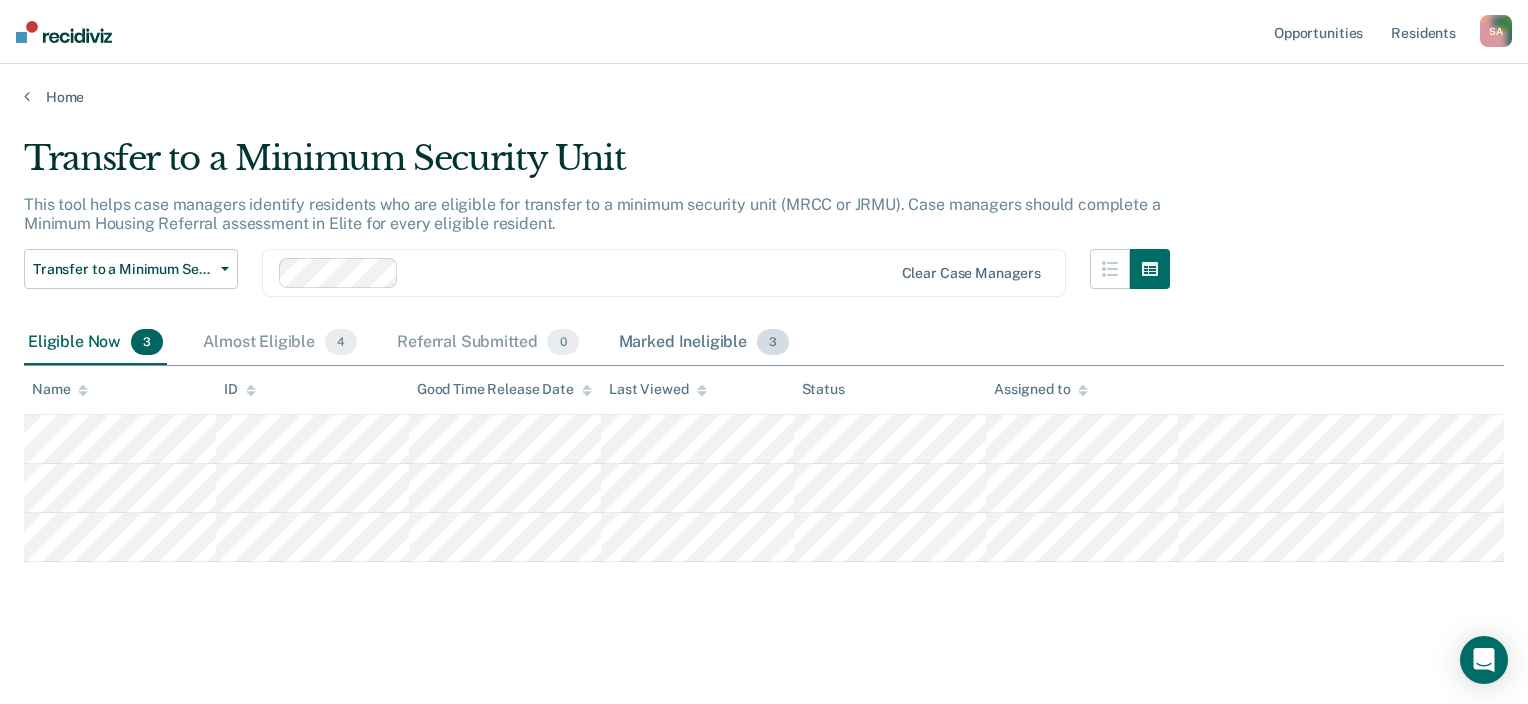 click on "Marked Ineligible 3" at bounding box center (704, 343) 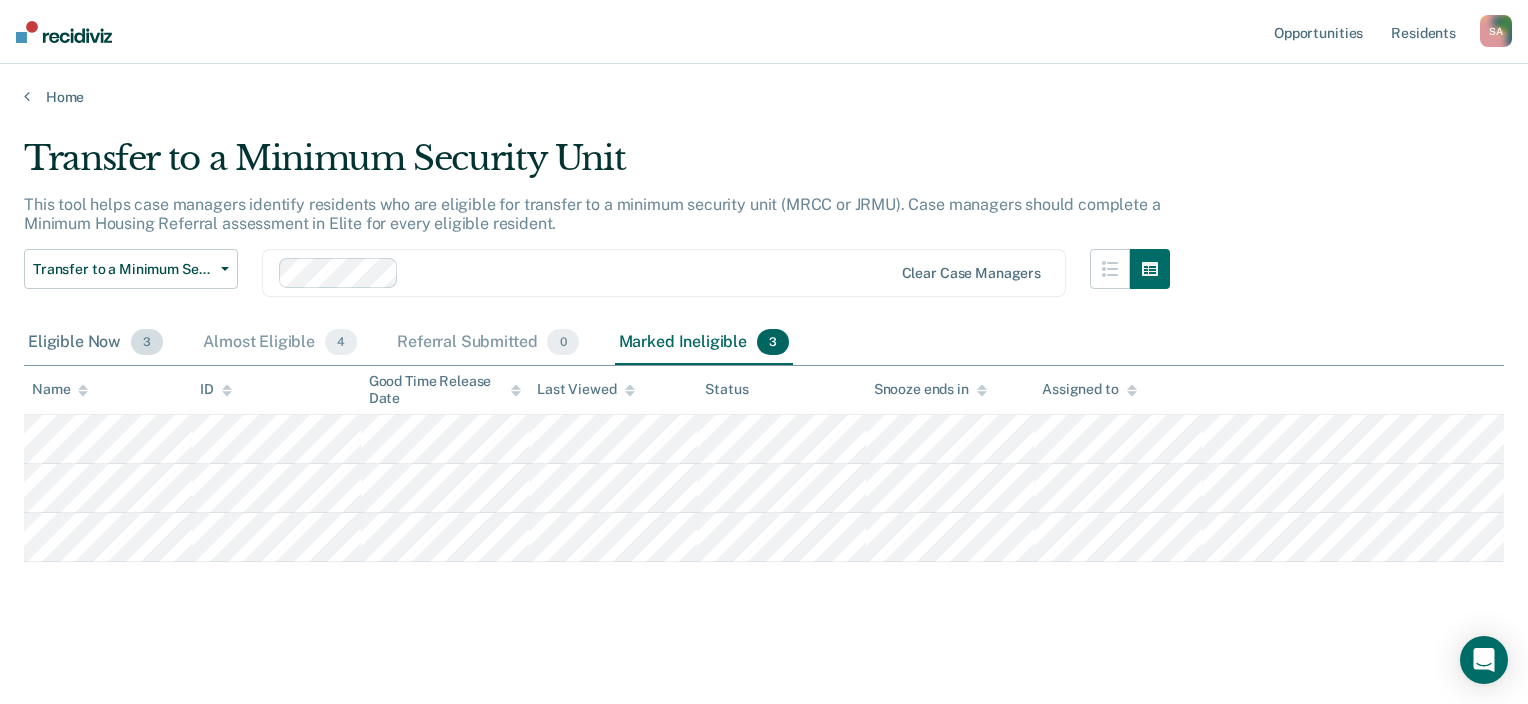 click on "Eligible Now 3" at bounding box center [95, 343] 